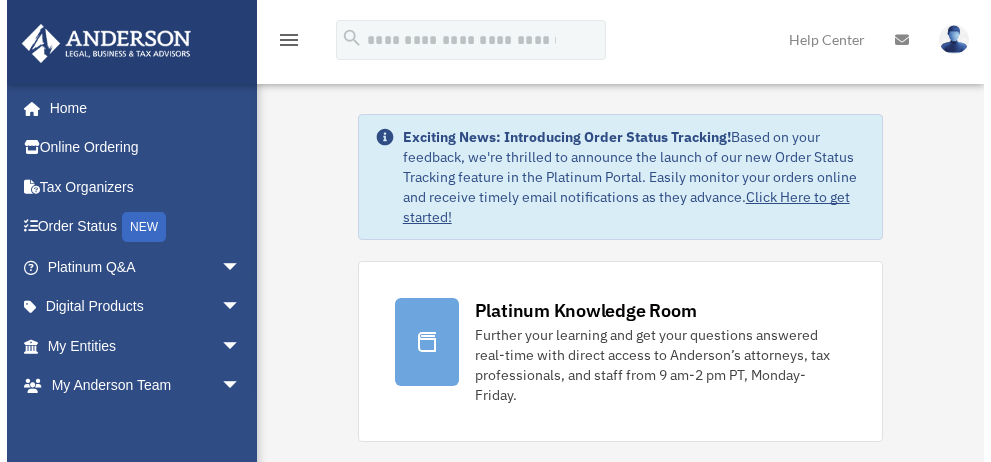 scroll, scrollTop: 0, scrollLeft: 0, axis: both 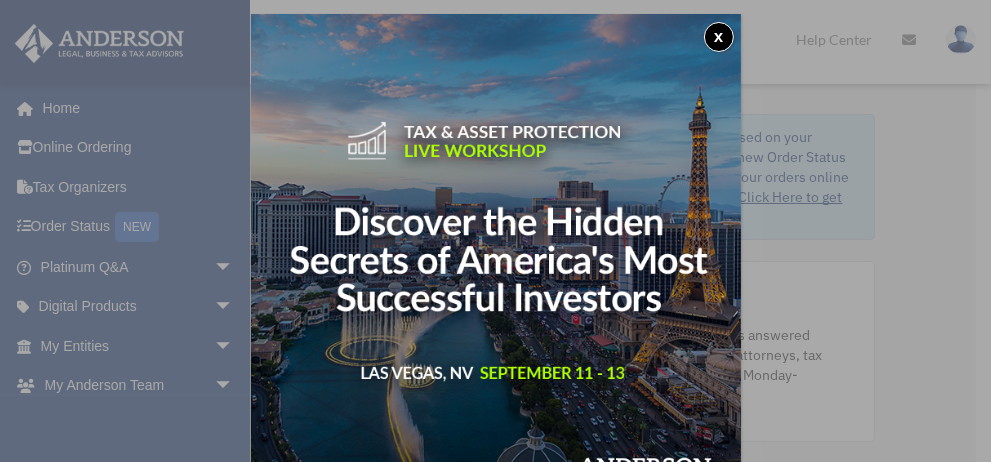 click on "x" at bounding box center (719, 37) 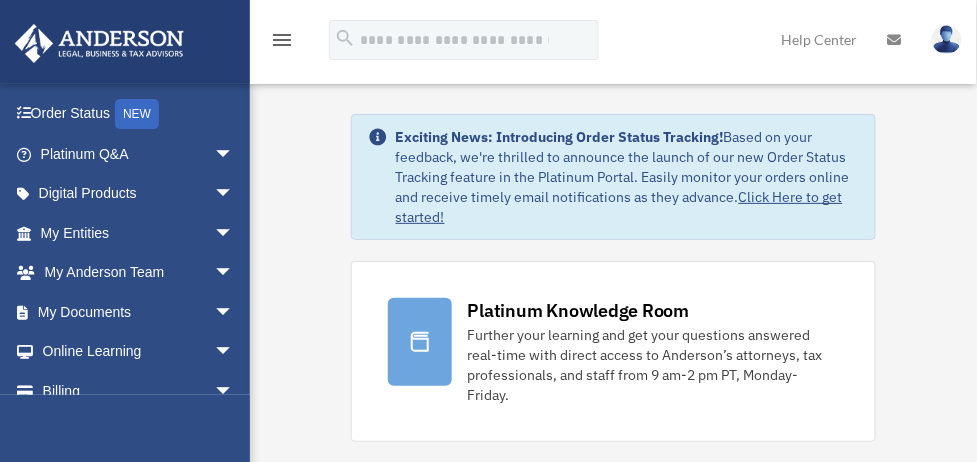 scroll, scrollTop: 127, scrollLeft: 0, axis: vertical 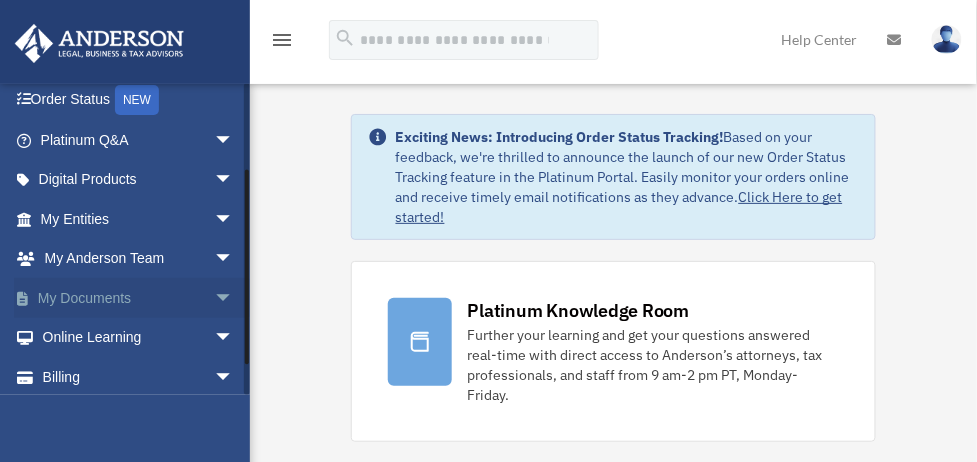 click on "My Documents arrow_drop_down" at bounding box center (139, 298) 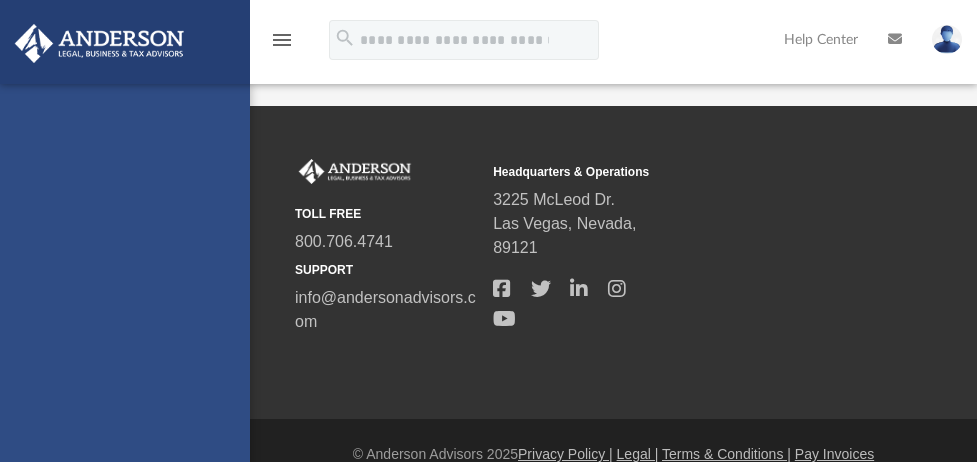scroll, scrollTop: 0, scrollLeft: 0, axis: both 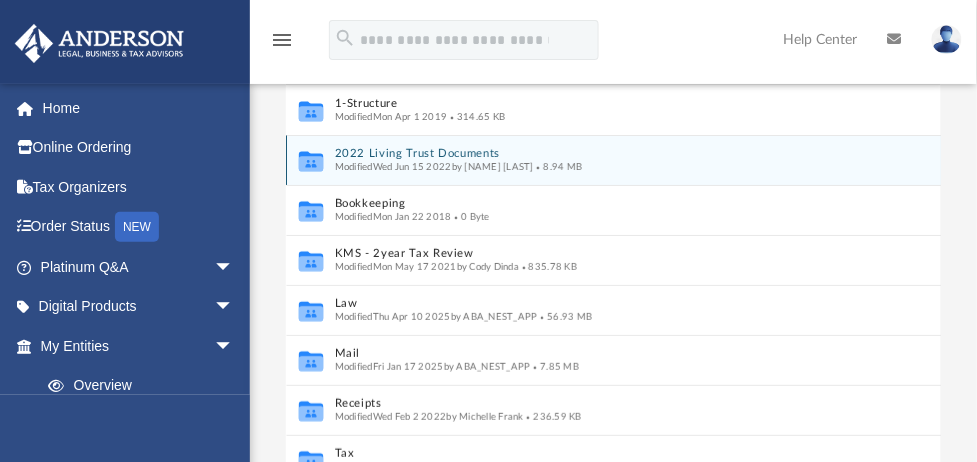 click on "Modified  Wed Jun 15 2022  by Kiersten M Johnston" at bounding box center (434, 166) 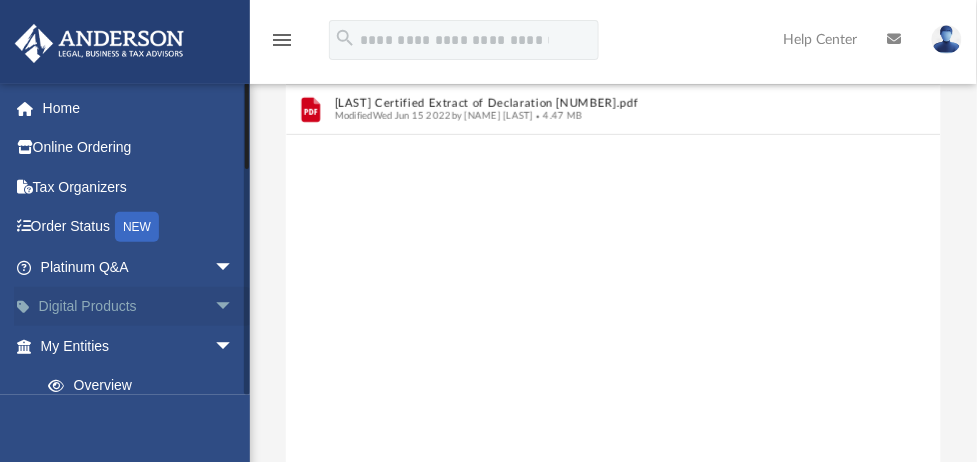 click on "Digital Products arrow_drop_down" at bounding box center (139, 307) 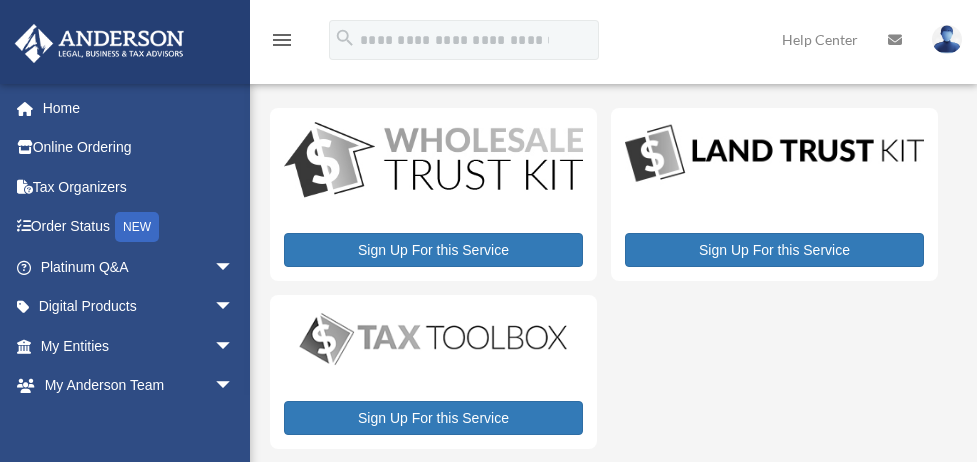 scroll, scrollTop: 0, scrollLeft: 0, axis: both 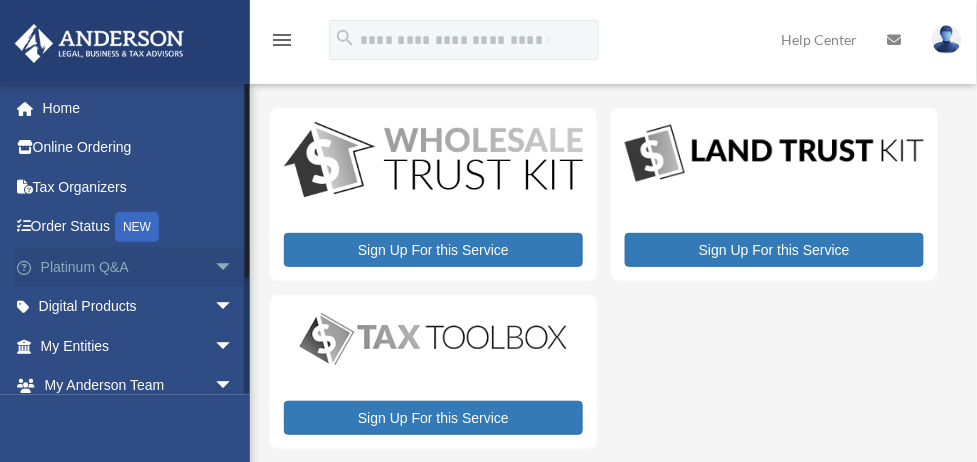 click on "Platinum Q&A arrow_drop_down" at bounding box center (139, 267) 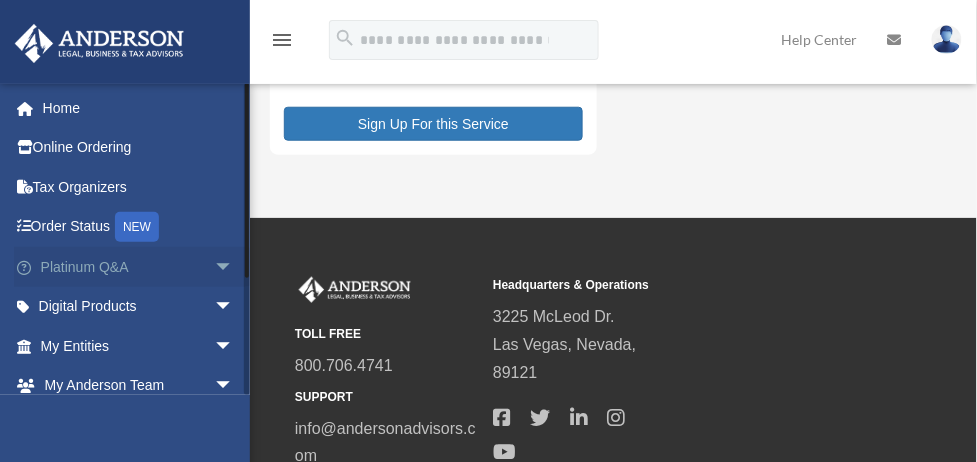 scroll, scrollTop: 208, scrollLeft: 0, axis: vertical 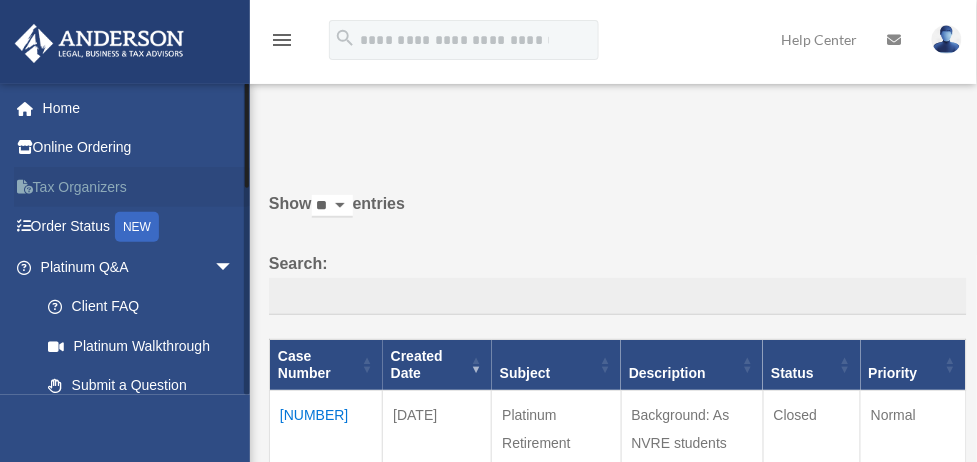 click on "Tax Organizers" at bounding box center [139, 187] 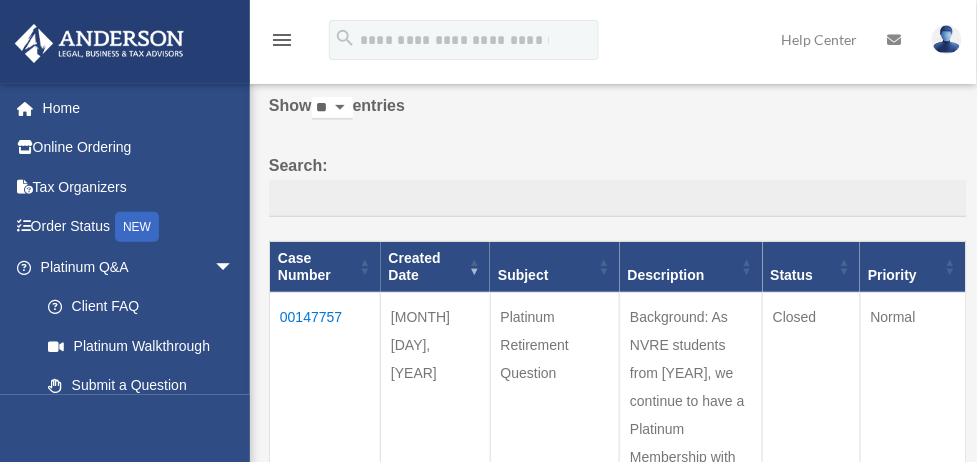 scroll, scrollTop: 0, scrollLeft: 0, axis: both 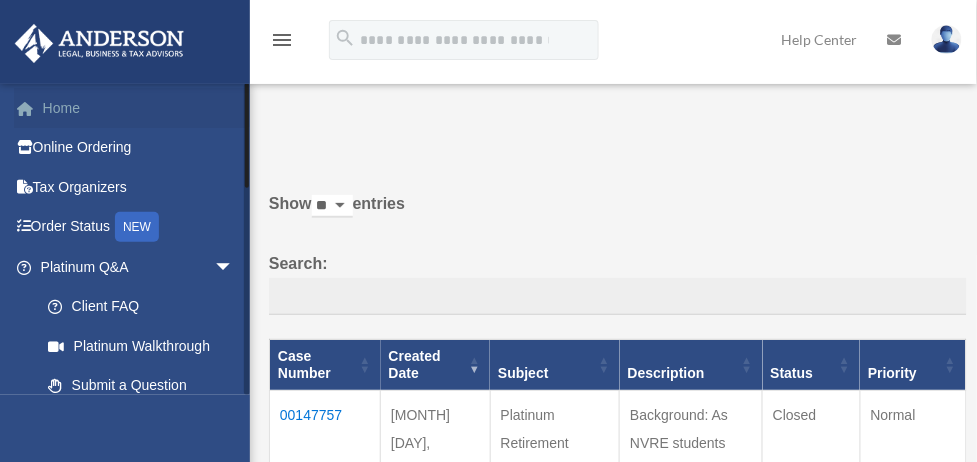 click on "Home" at bounding box center (139, 108) 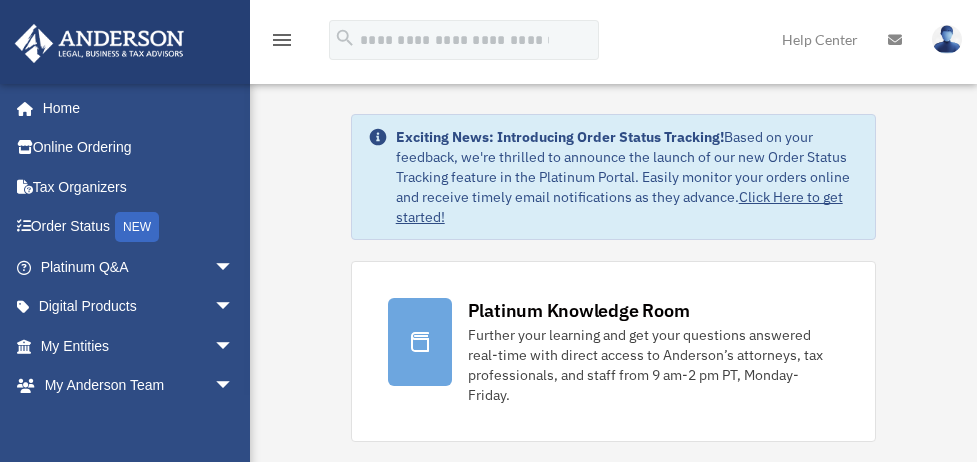 scroll, scrollTop: 0, scrollLeft: 0, axis: both 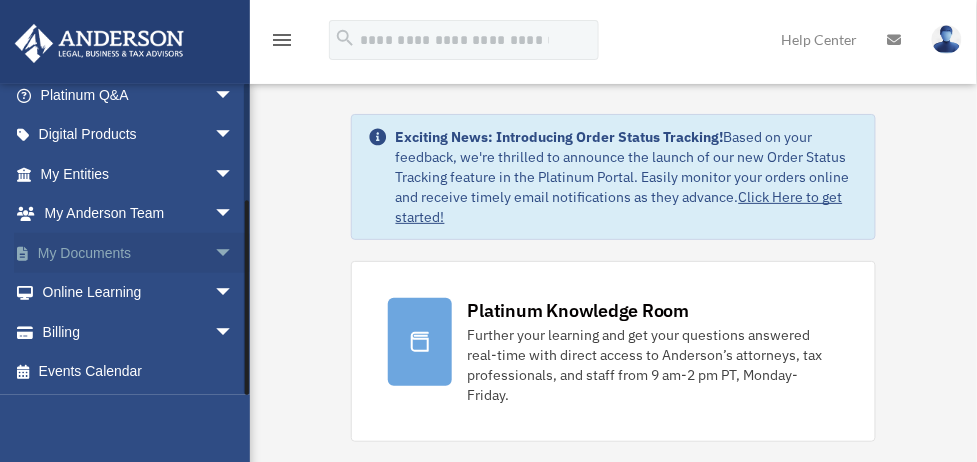 click on "arrow_drop_down" at bounding box center (234, 253) 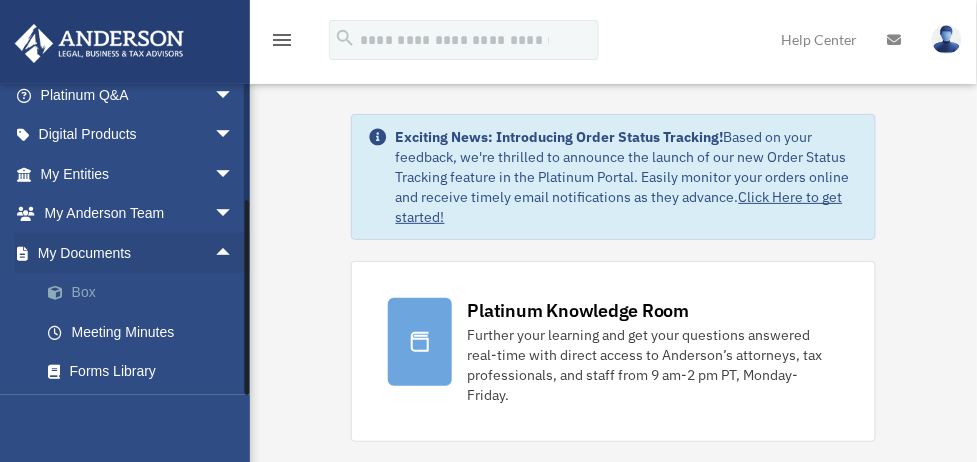 click on "Box" at bounding box center [146, 293] 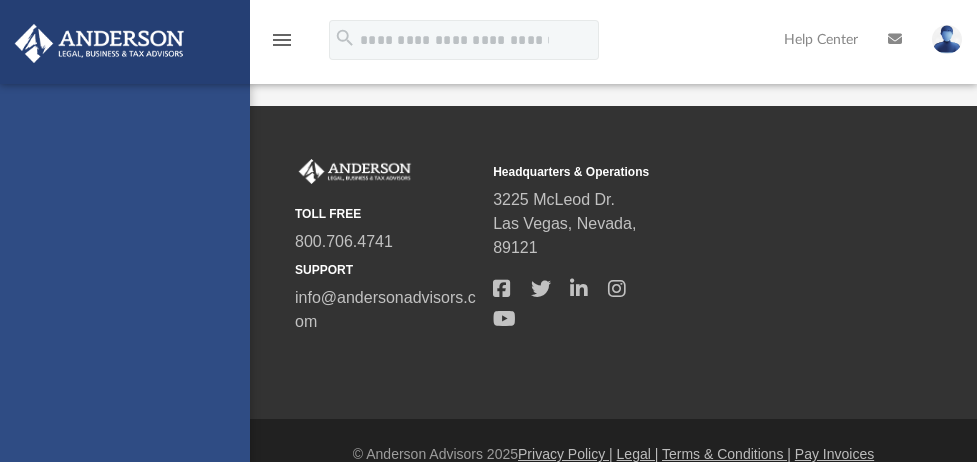 scroll, scrollTop: 0, scrollLeft: 0, axis: both 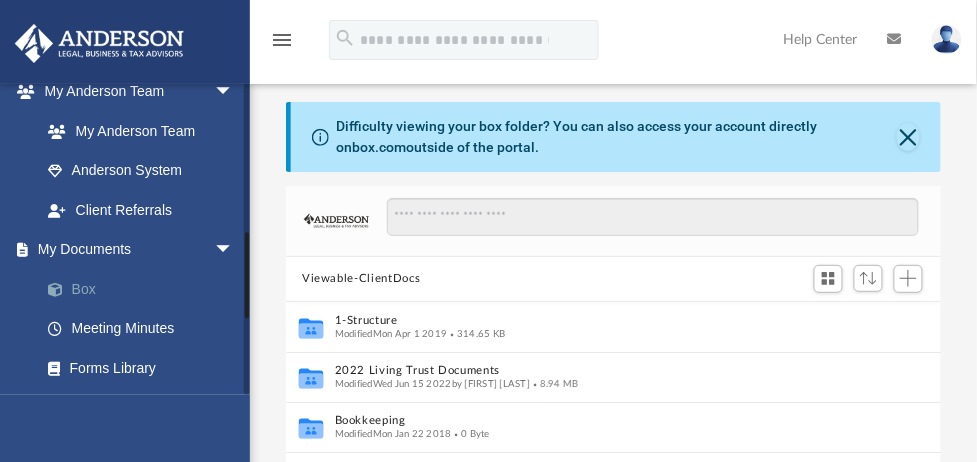 click on "Box" at bounding box center (146, 289) 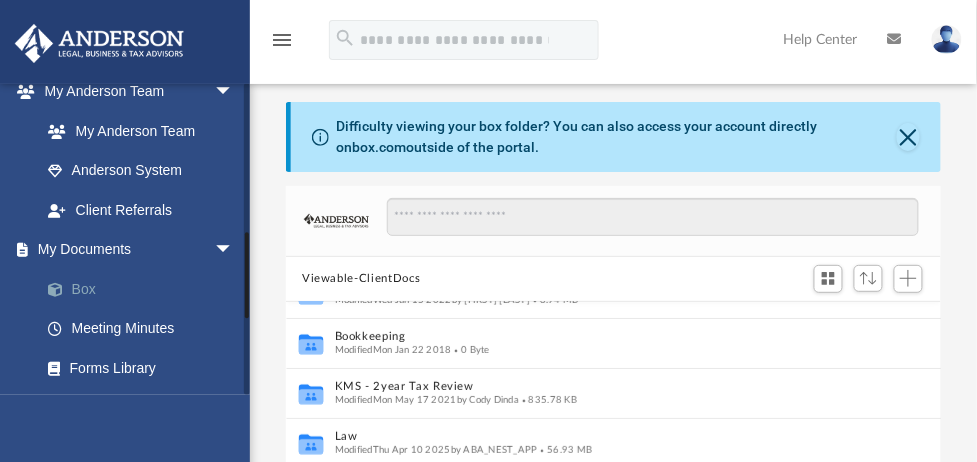 scroll, scrollTop: 95, scrollLeft: 0, axis: vertical 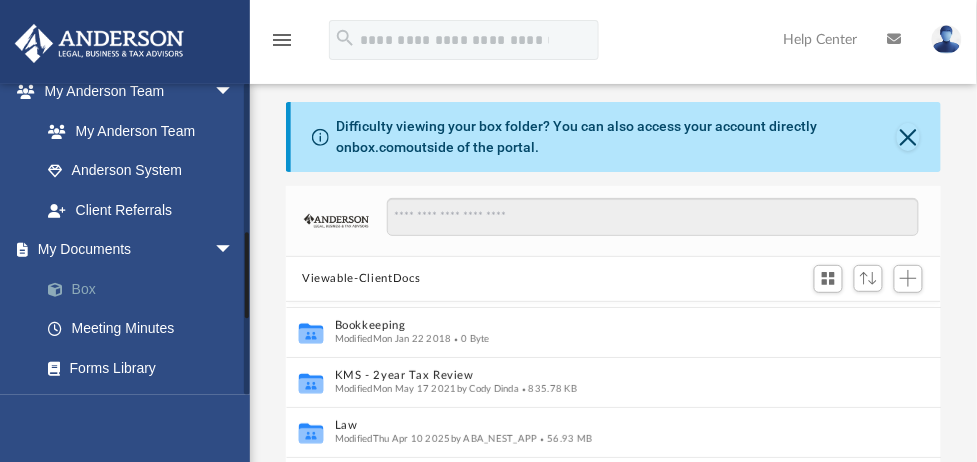 click on "Box" at bounding box center [146, 289] 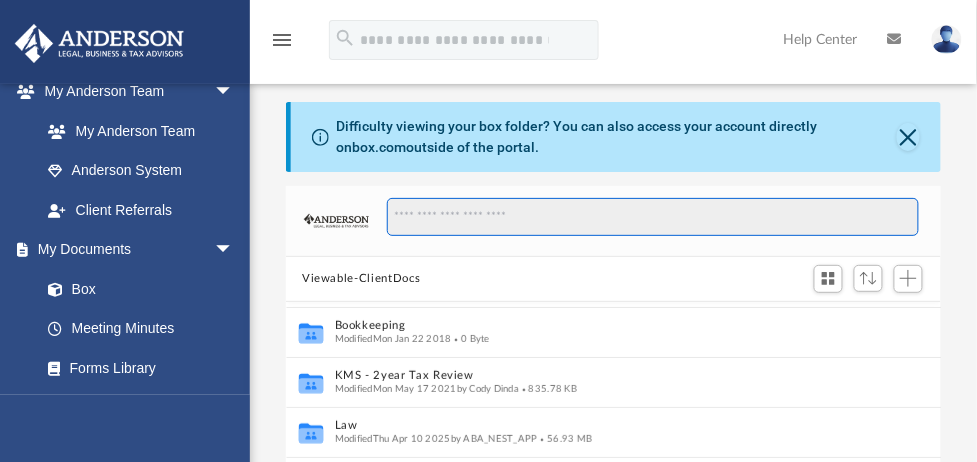click at bounding box center (653, 217) 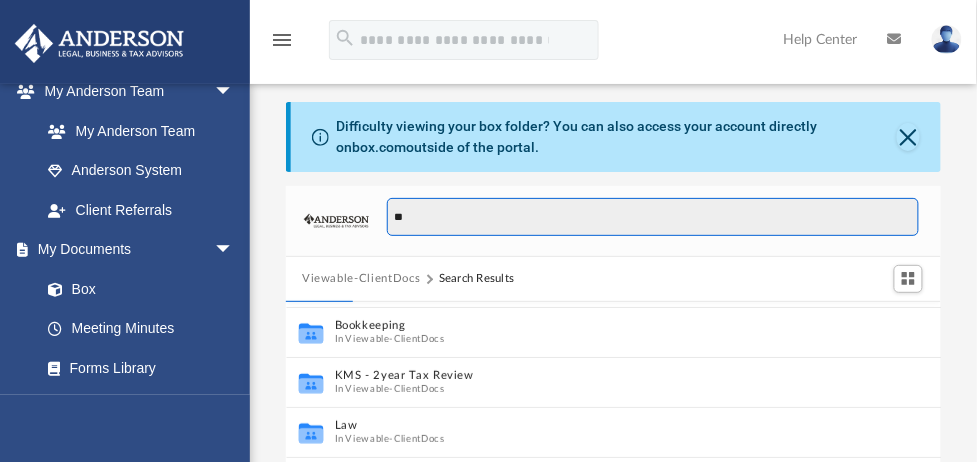 type on "*" 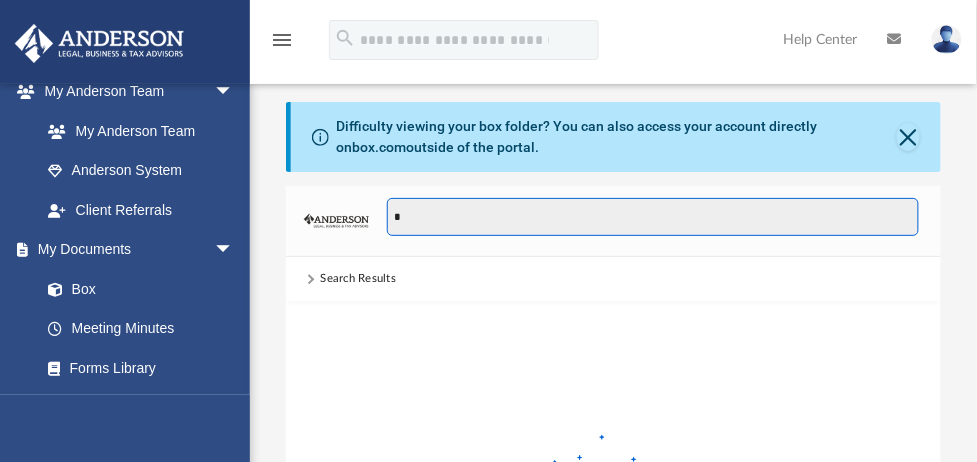 type 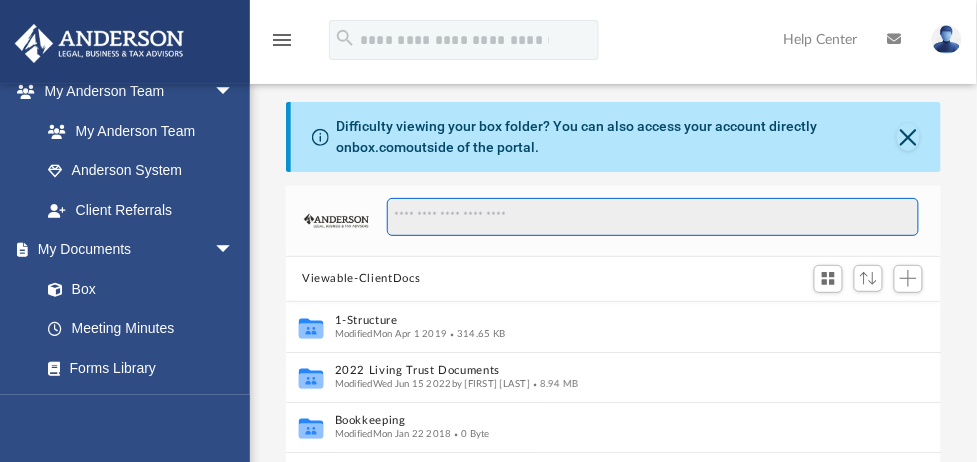 scroll, scrollTop: 15, scrollLeft: 14, axis: both 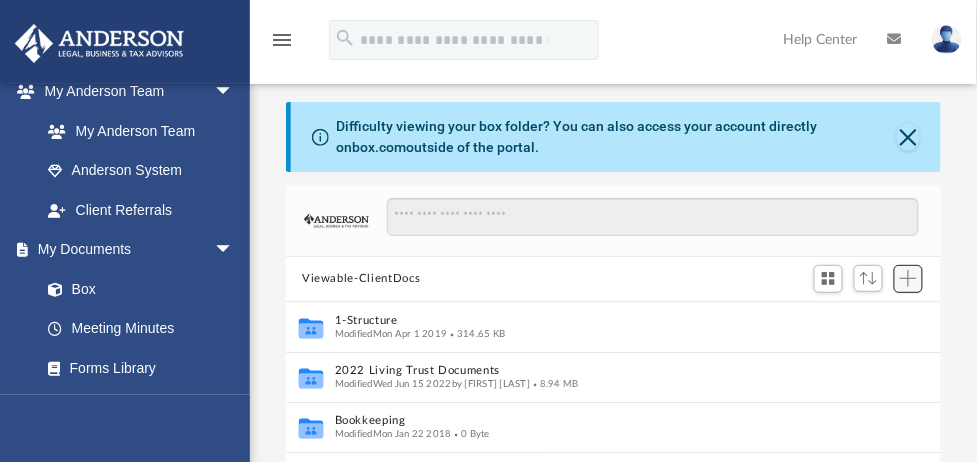 click at bounding box center [908, 278] 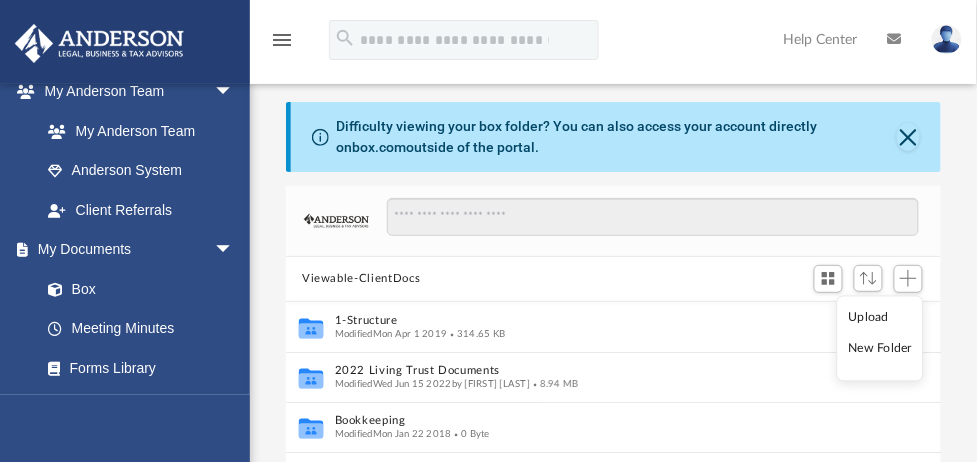 click on "Upload" at bounding box center [881, 317] 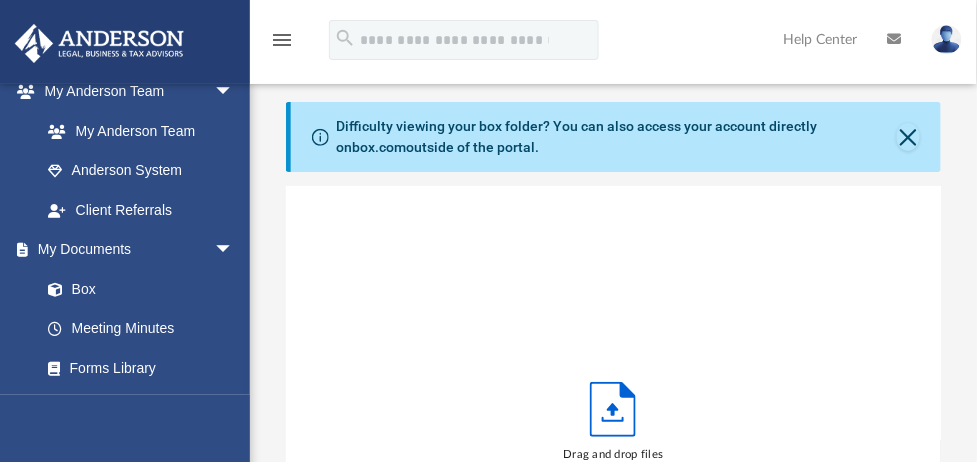 scroll, scrollTop: 14, scrollLeft: 14, axis: both 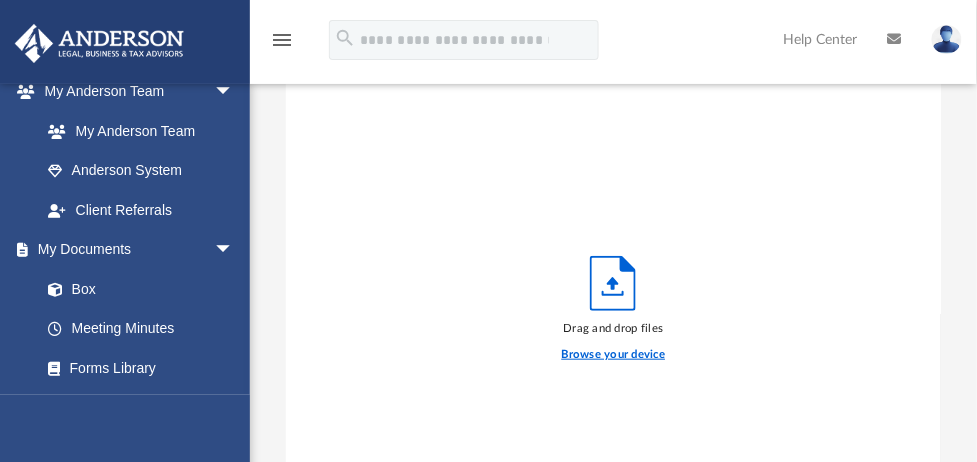click on "Browse your device" at bounding box center [614, 355] 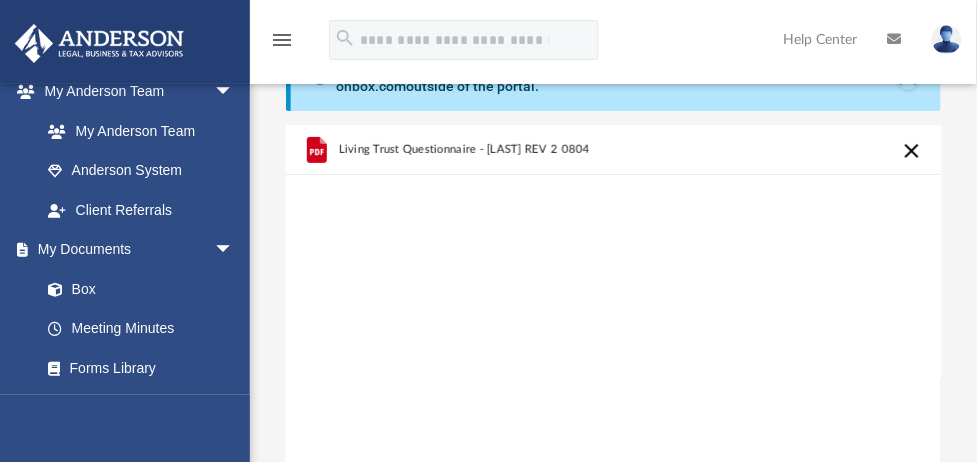 scroll, scrollTop: 0, scrollLeft: 0, axis: both 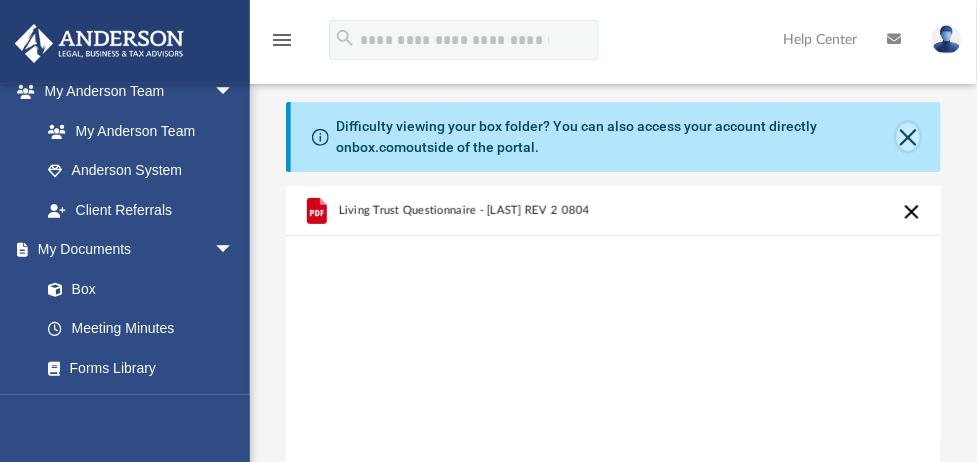 click 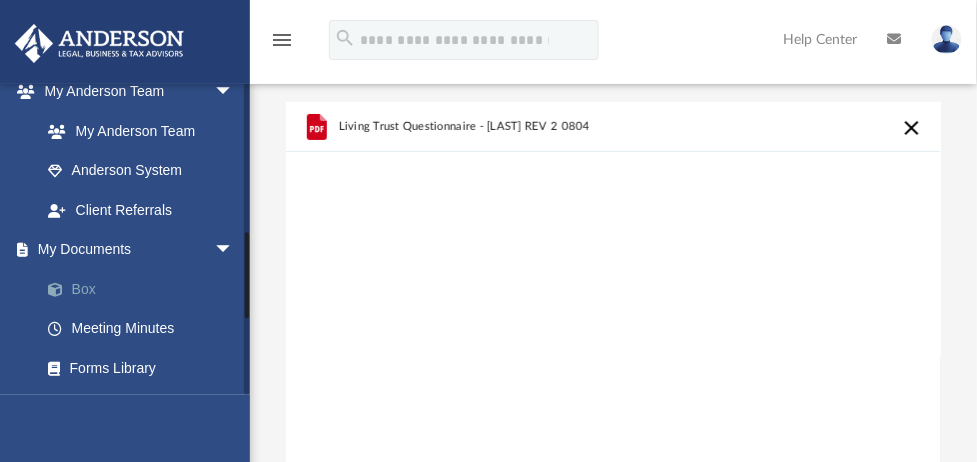 click on "Box" at bounding box center [146, 289] 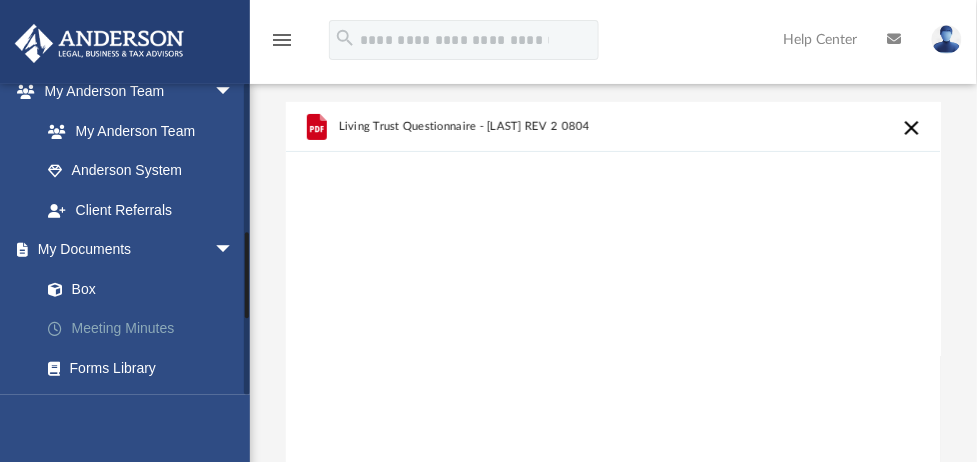 click on "Meeting Minutes" at bounding box center (146, 329) 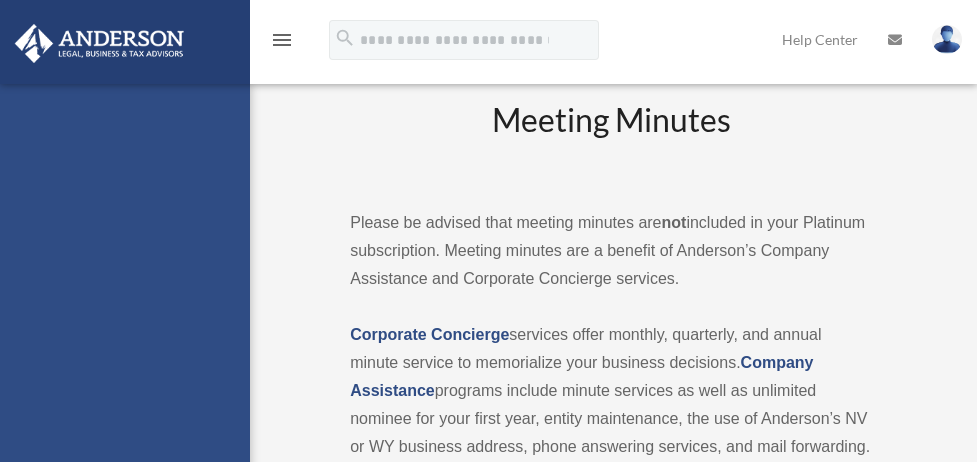 scroll, scrollTop: 0, scrollLeft: 0, axis: both 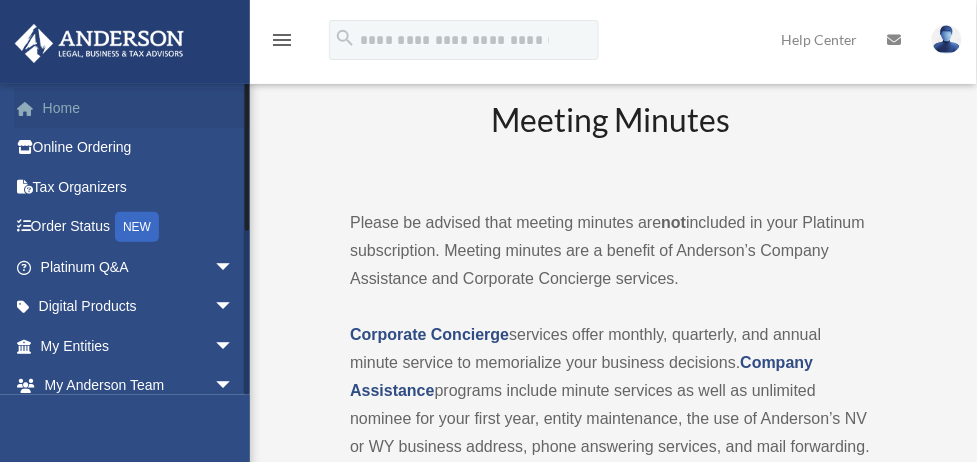 click on "Home" at bounding box center (139, 108) 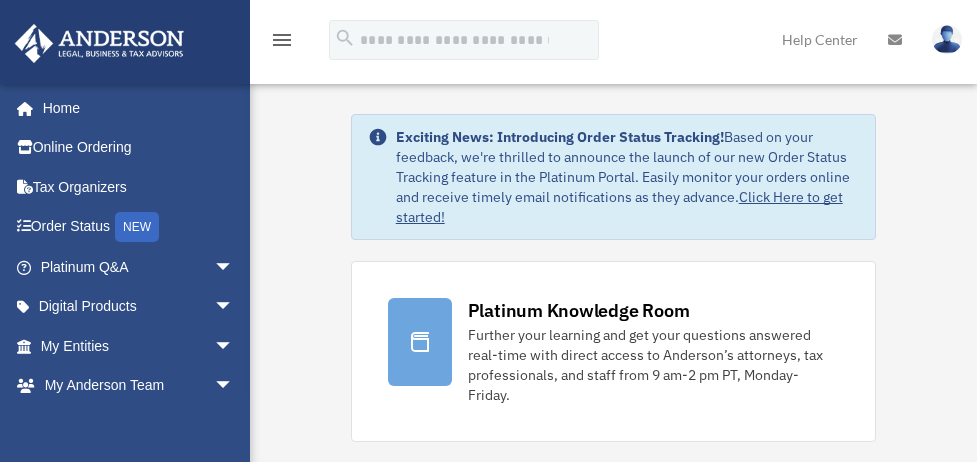 scroll, scrollTop: 0, scrollLeft: 0, axis: both 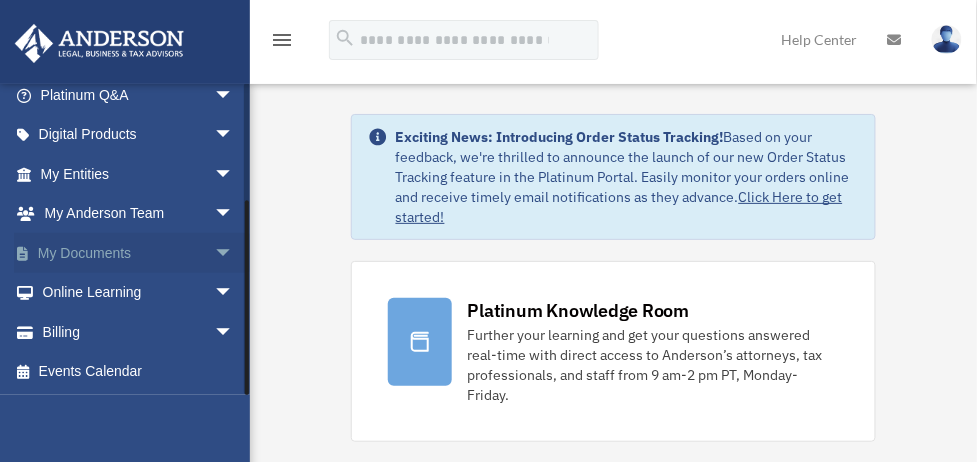 click on "My Documents arrow_drop_down" at bounding box center [139, 253] 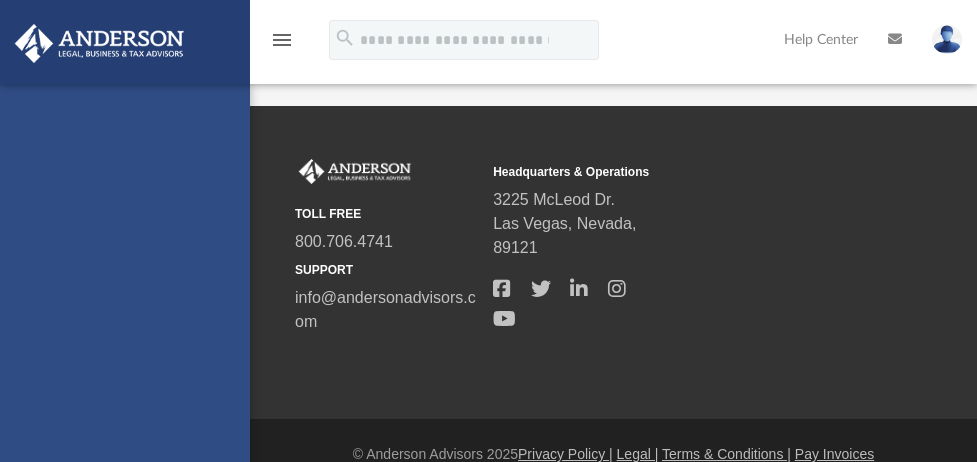 scroll, scrollTop: 0, scrollLeft: 0, axis: both 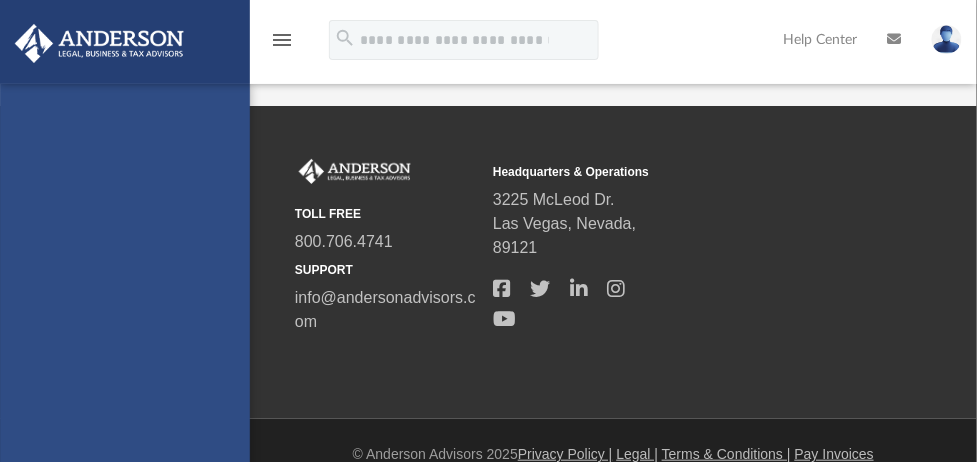 click on "kier.grandventure@gmail.com
Sign Out
kierjohnston@aol.com
Home
Online Ordering
Tax Organizers
Order Status  NEW
Platinum Q&A
Client FAQ
Platinum Walkthrough
Submit a Question
Answered Questions
Document Review
Platinum Knowledge Room
Tax & Bookkeeping Packages
Land Trust & Deed Forum
Portal Feedback
Digital Products
Tax Toolbox
Business Credit Optimizer
Virtual Bookkeeping
Land Trust Kit
Wholesale Trust Kit
Non Profit Resource Kit
My Entities
Overview
CTA Hub
Entity Change Request
Binder Walkthrough
My Blueprint
Tax Due Dates
My Anderson Team
My Anderson Team
Anderson System
Client Referrals
My Documents
Box
Meeting Minutes
Forms Library
Notarize" at bounding box center (125, 315) 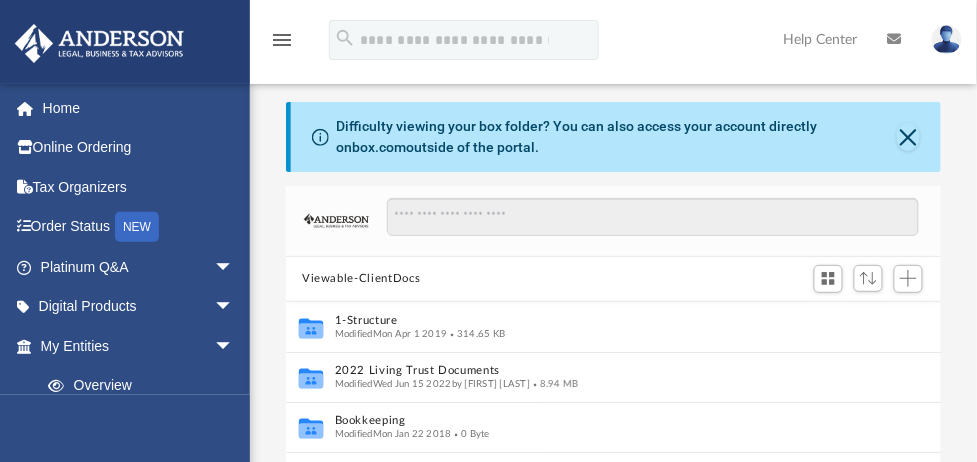 scroll, scrollTop: 15, scrollLeft: 14, axis: both 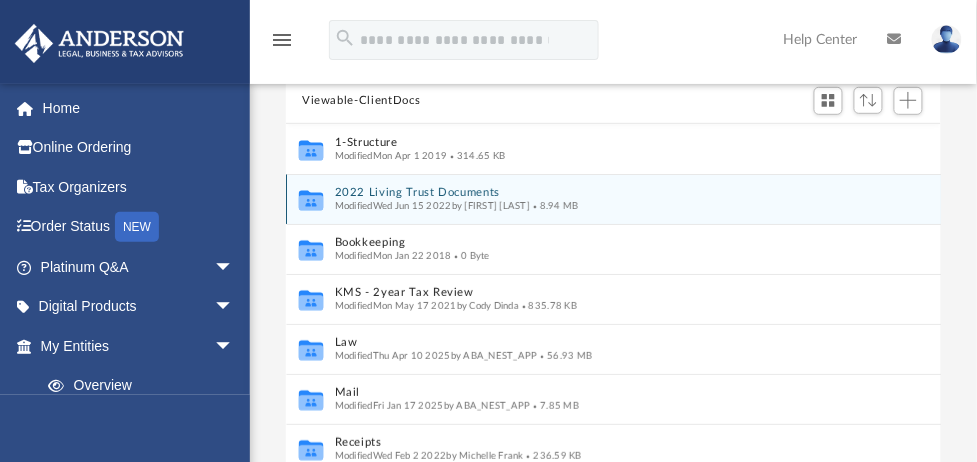 click on "Modified  Wed Jun 15 2022  by Kiersten M Johnston" at bounding box center [433, 205] 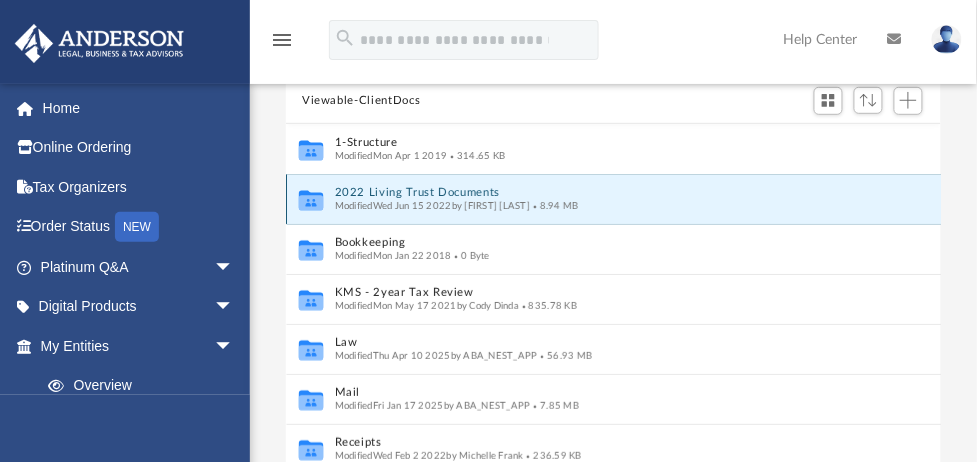 click on "2022 Living Trust Documents" at bounding box center (593, 192) 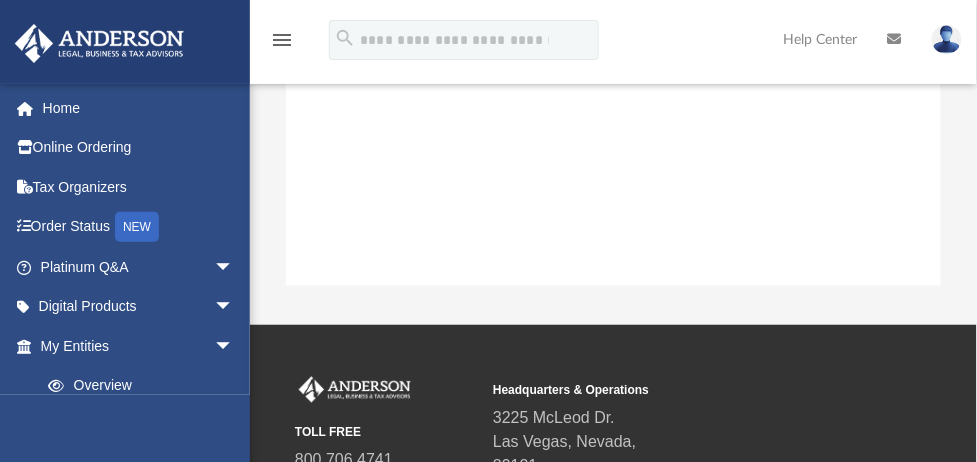 scroll, scrollTop: 472, scrollLeft: 0, axis: vertical 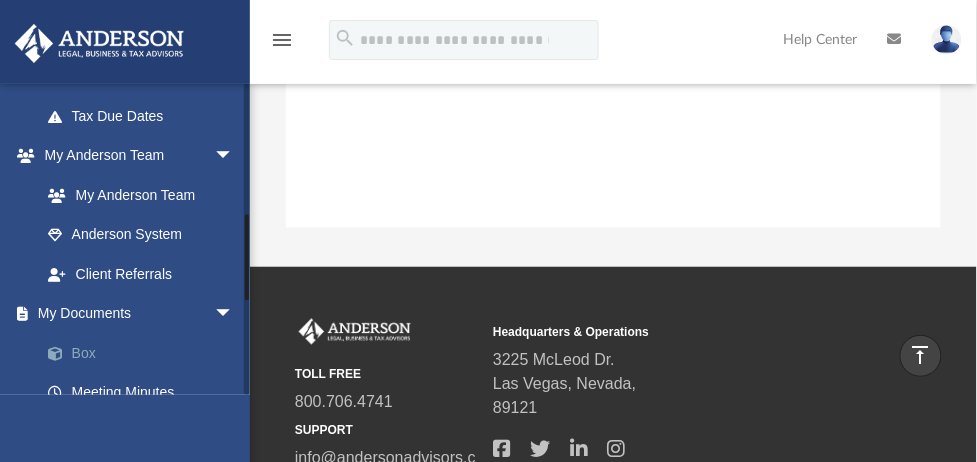 click on "Box" at bounding box center [146, 353] 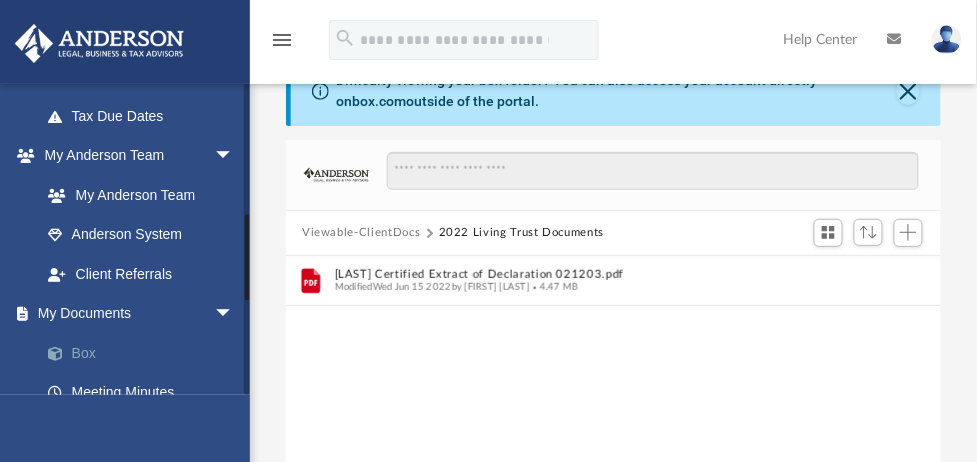 scroll, scrollTop: 0, scrollLeft: 0, axis: both 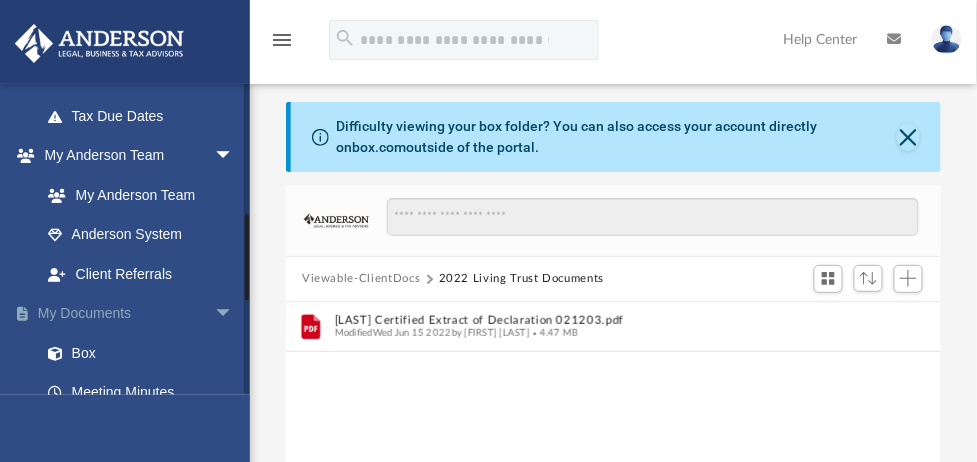 click on "My Documents arrow_drop_down" at bounding box center [139, 314] 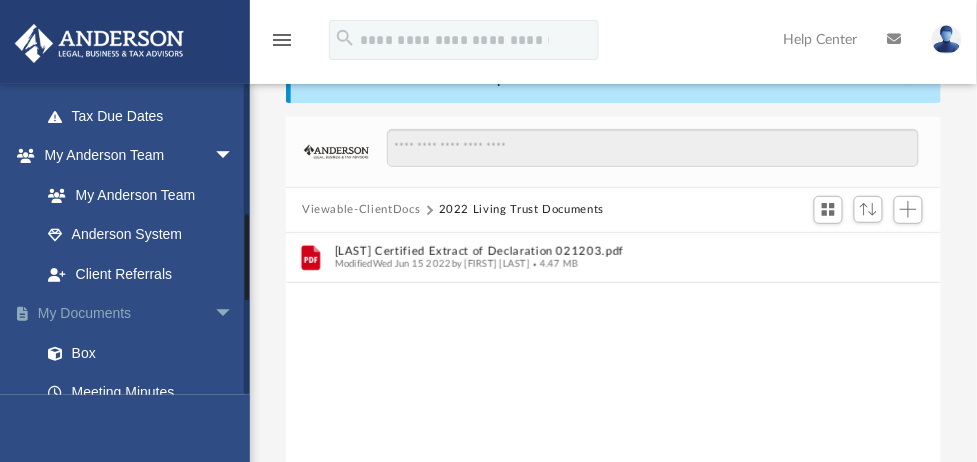 scroll, scrollTop: 0, scrollLeft: 0, axis: both 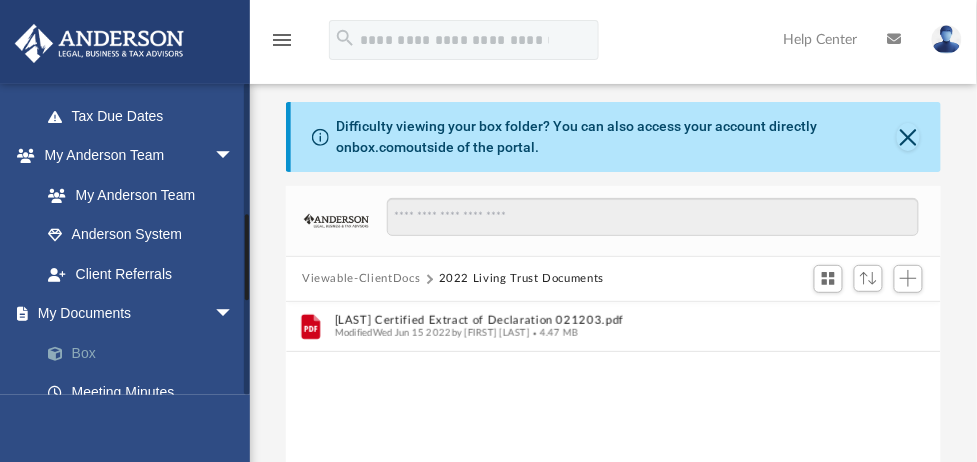 click at bounding box center [65, 354] 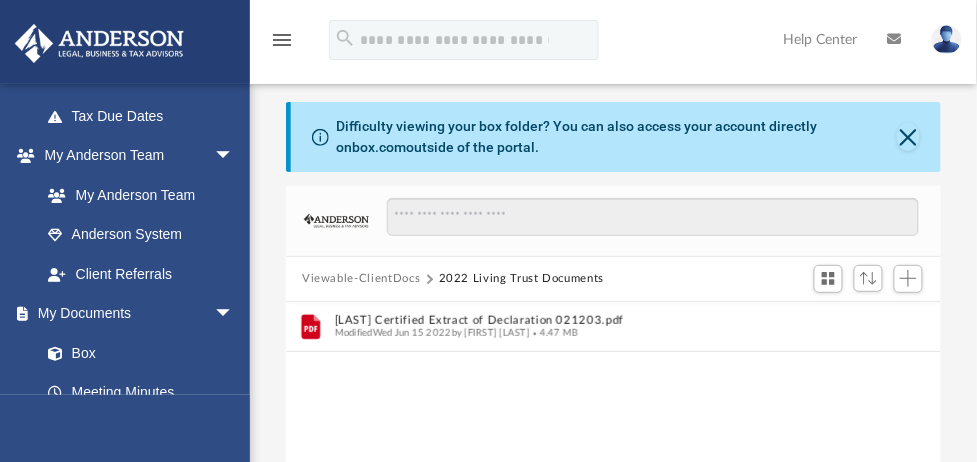 click at bounding box center (947, 39) 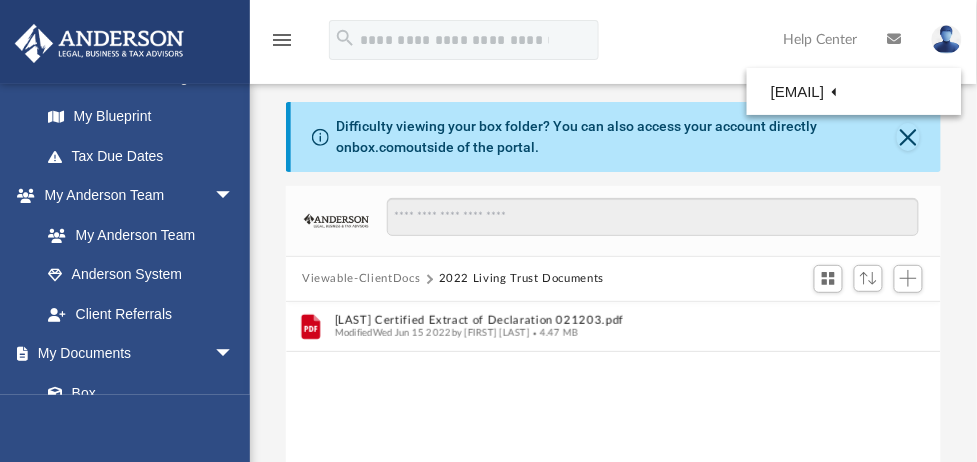 scroll, scrollTop: 429, scrollLeft: 0, axis: vertical 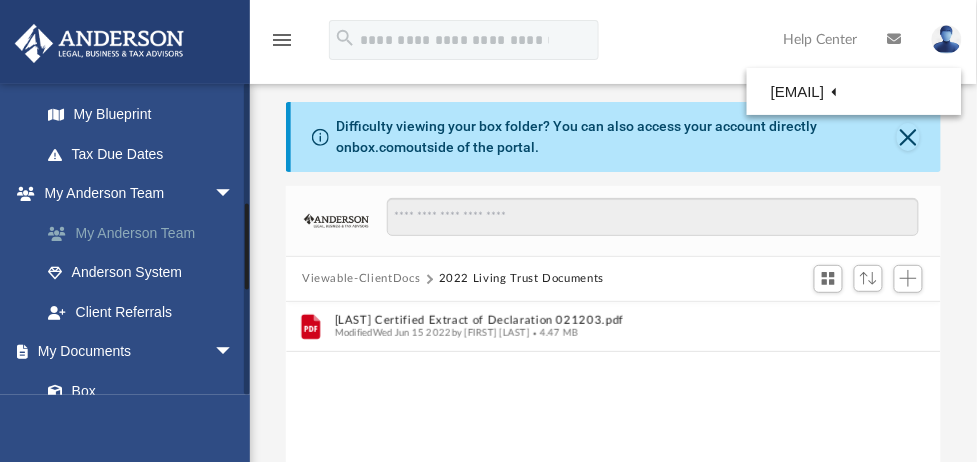 click on "My Anderson Team" at bounding box center [146, 233] 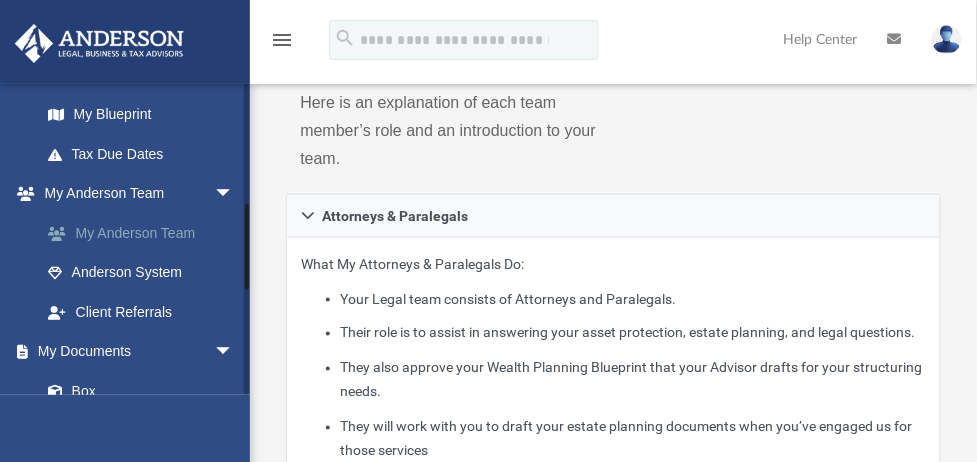 scroll, scrollTop: 411, scrollLeft: 0, axis: vertical 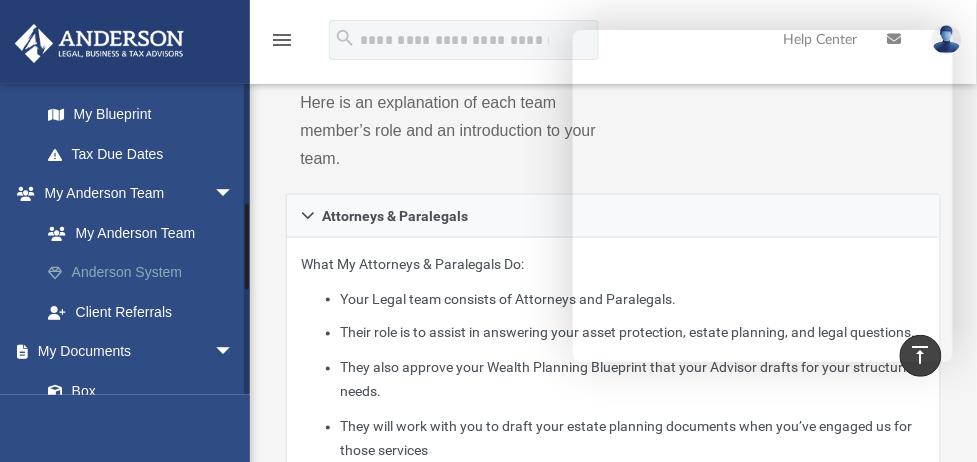 click on "Anderson System" at bounding box center [146, 273] 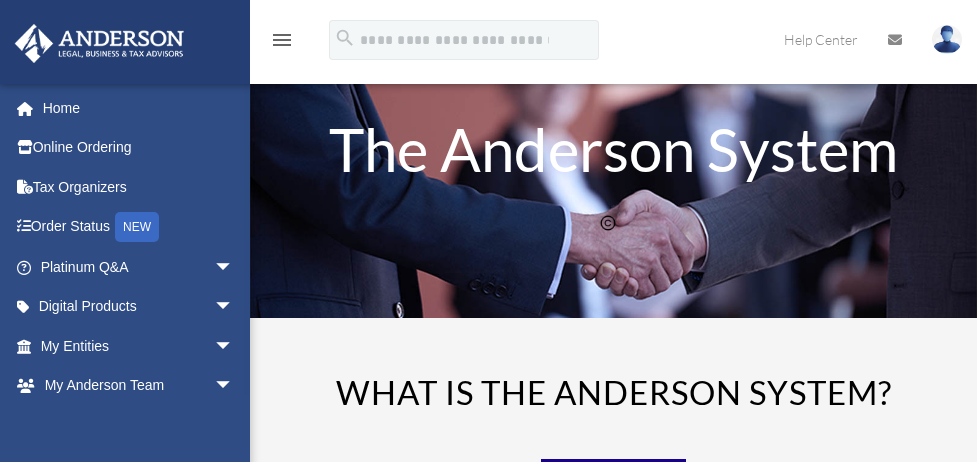 scroll, scrollTop: 0, scrollLeft: 0, axis: both 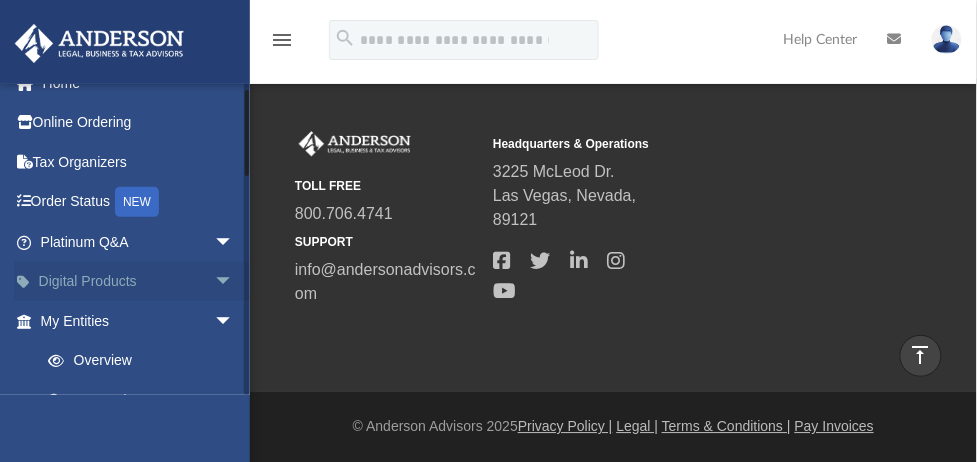 click on "arrow_drop_down" at bounding box center (234, 282) 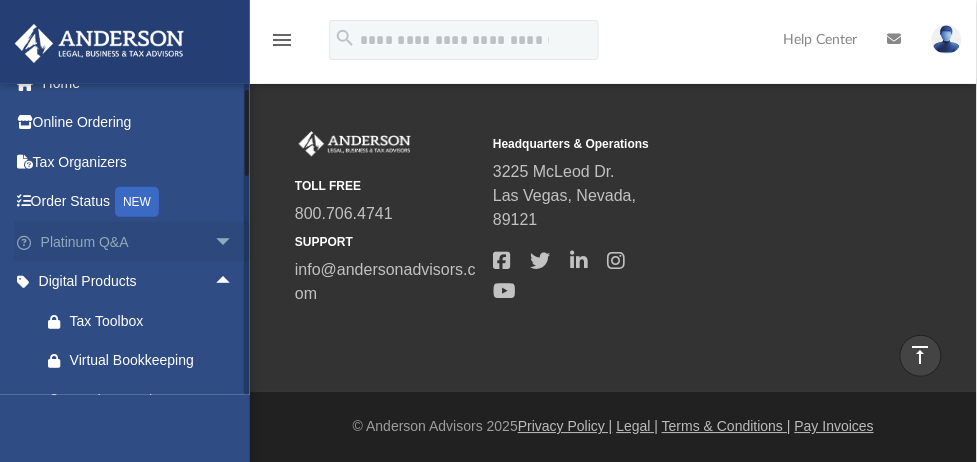 click on "arrow_drop_down" at bounding box center (234, 242) 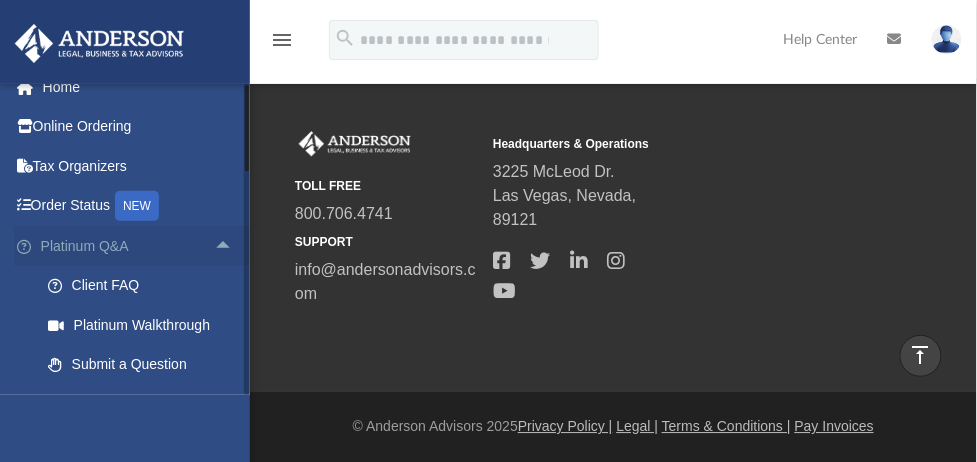 scroll, scrollTop: 0, scrollLeft: 0, axis: both 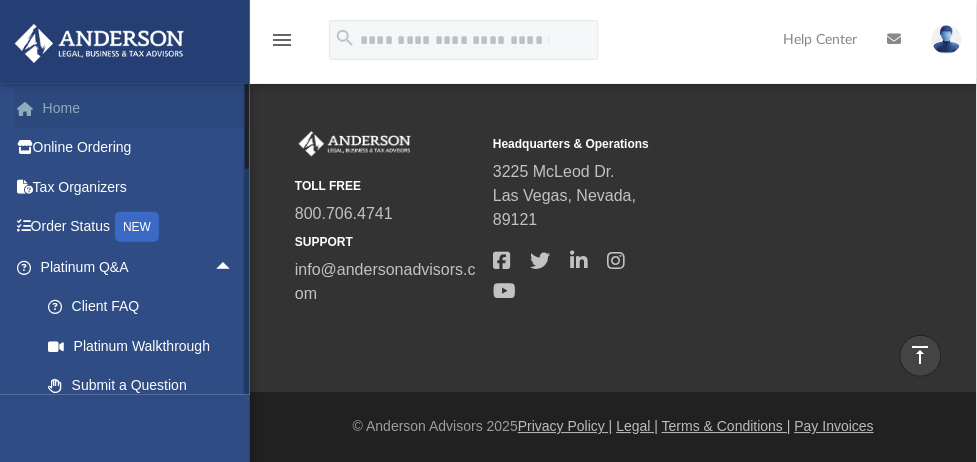 click on "Home" at bounding box center (139, 108) 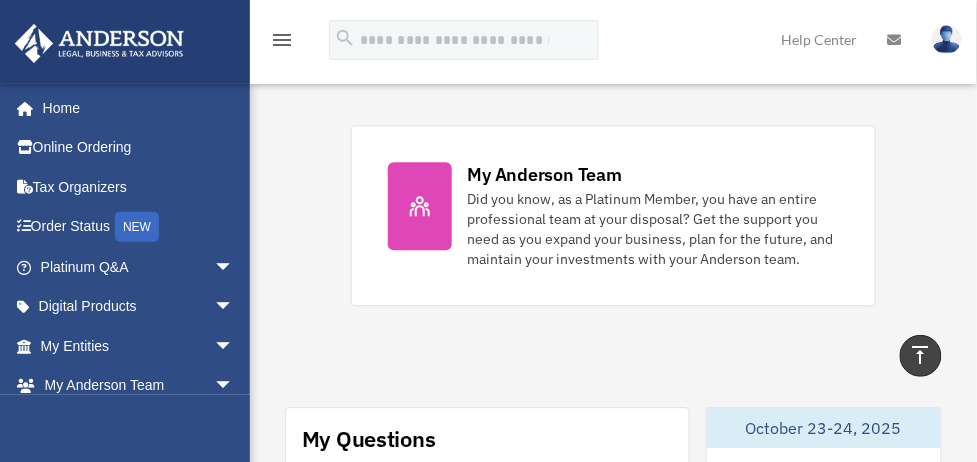 scroll, scrollTop: 882, scrollLeft: 0, axis: vertical 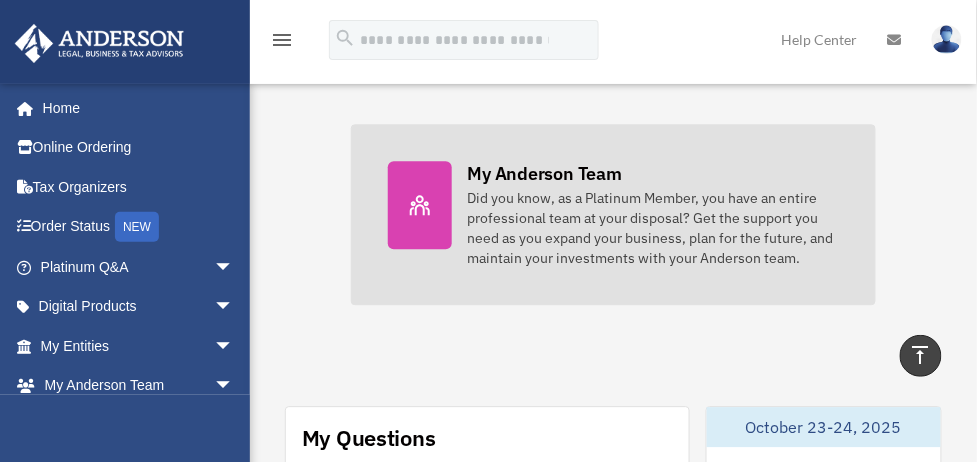 click on "Did you know, as a Platinum Member, you have an entire professional team at your disposal? Get the support you need as you expand your business, plan for the future, and maintain your investments with your Anderson team." at bounding box center [654, 228] 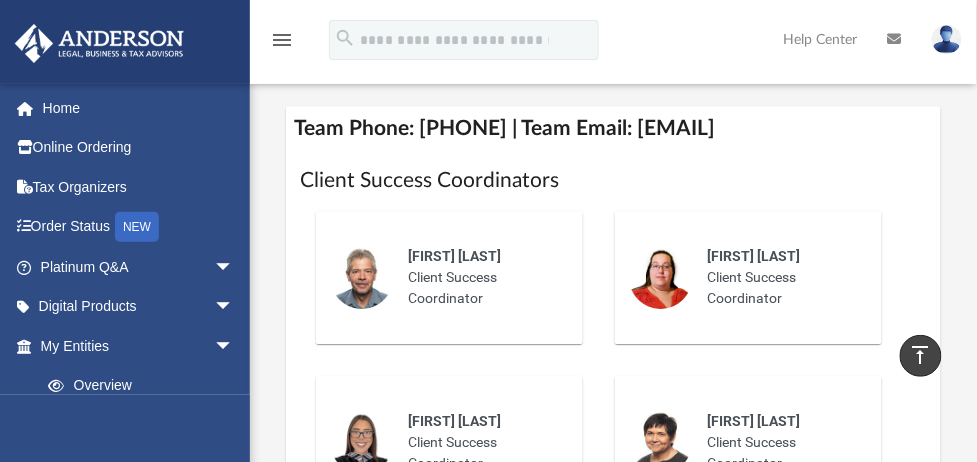 scroll, scrollTop: 991, scrollLeft: 0, axis: vertical 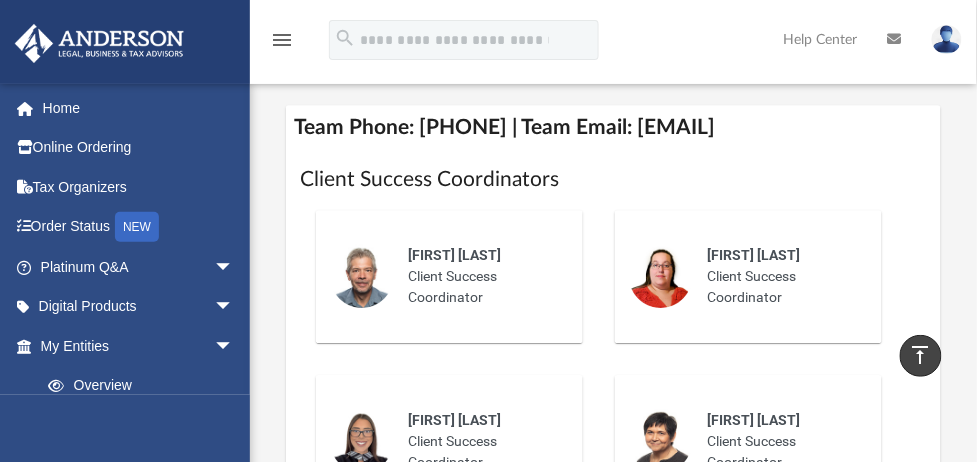 click on "[FIRST] [LAST]  Client Success Coordinator" at bounding box center [481, 276] 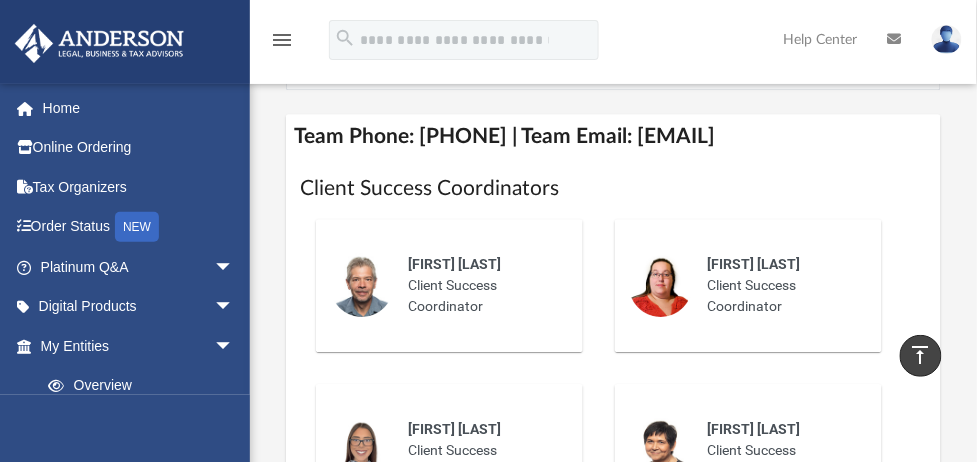 scroll, scrollTop: 985, scrollLeft: 0, axis: vertical 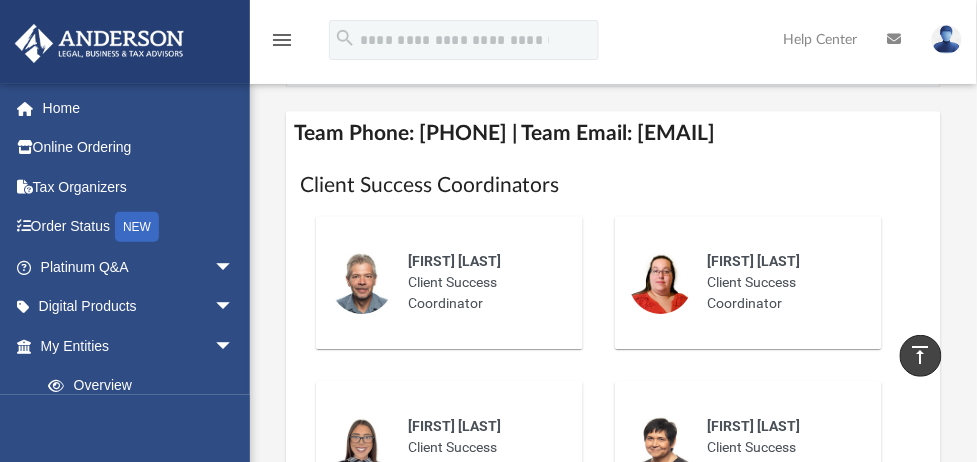 click on "[FIRST] [LAST]  Client Success Coordinator" at bounding box center (481, 282) 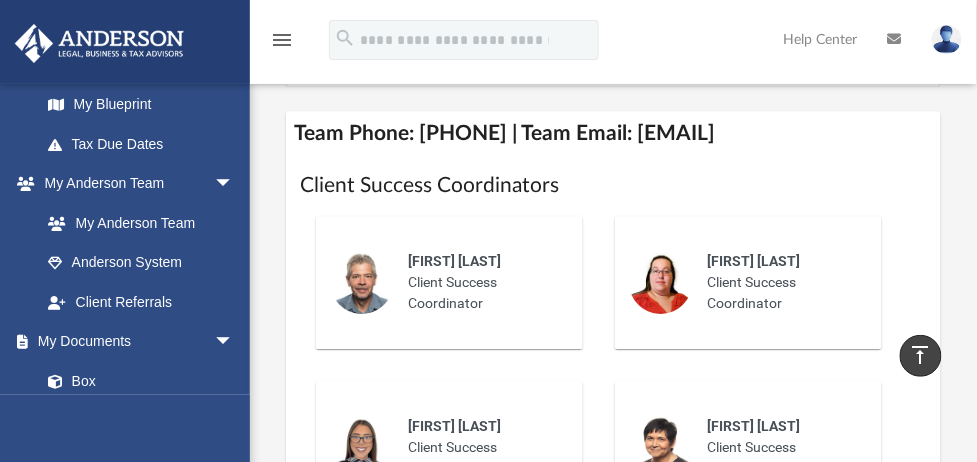 scroll, scrollTop: 441, scrollLeft: 0, axis: vertical 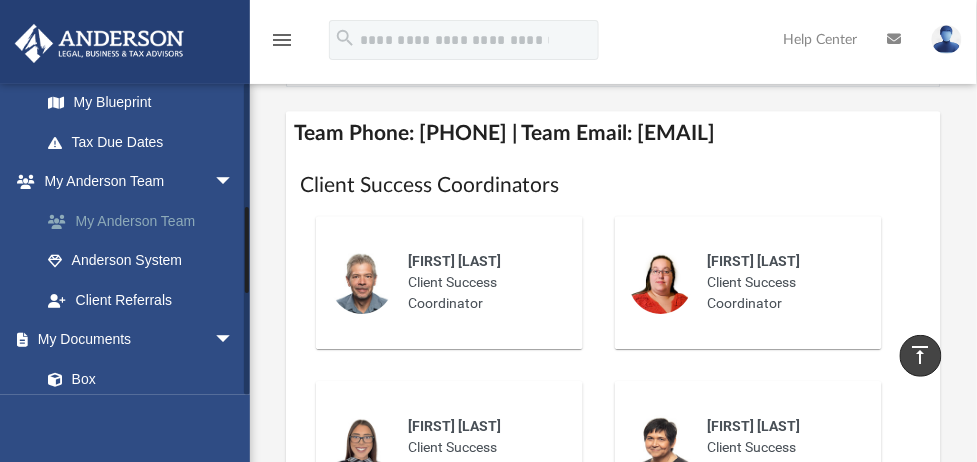 click on "My Anderson Team" at bounding box center (146, 221) 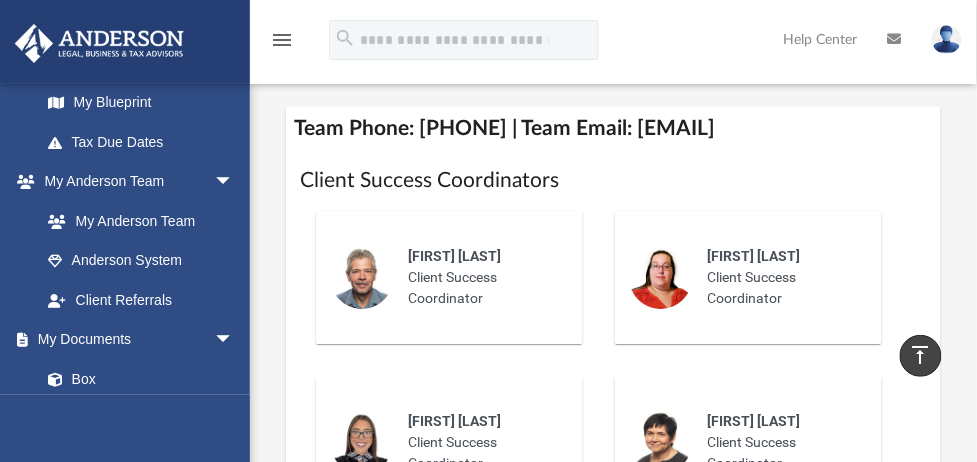 scroll, scrollTop: 989, scrollLeft: 0, axis: vertical 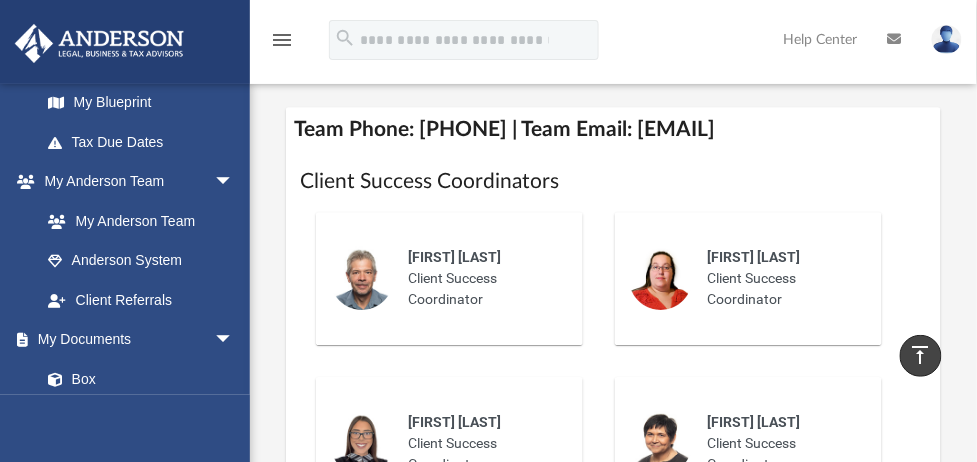 copy on "myteam@andersonadvisors.com" 